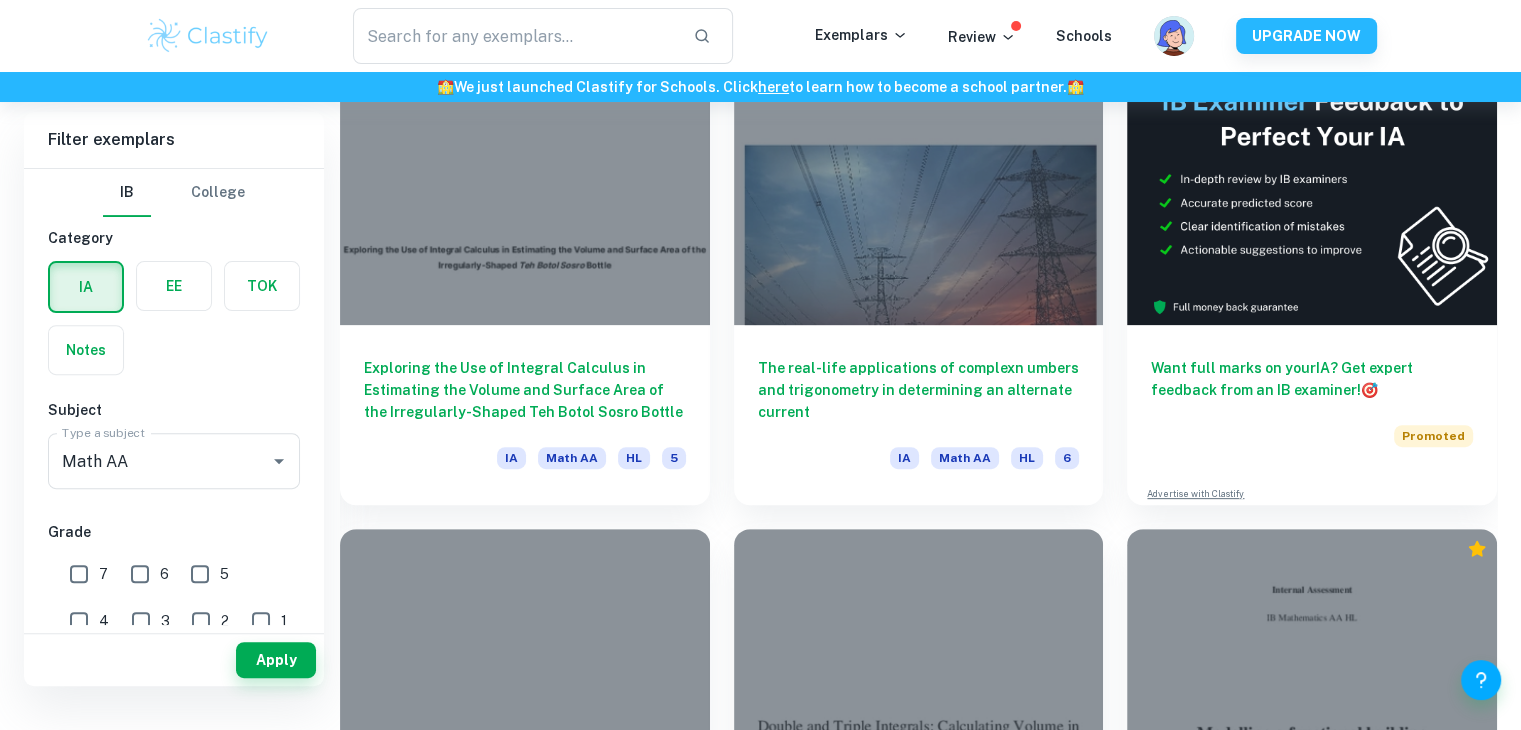 scroll, scrollTop: 202, scrollLeft: 0, axis: vertical 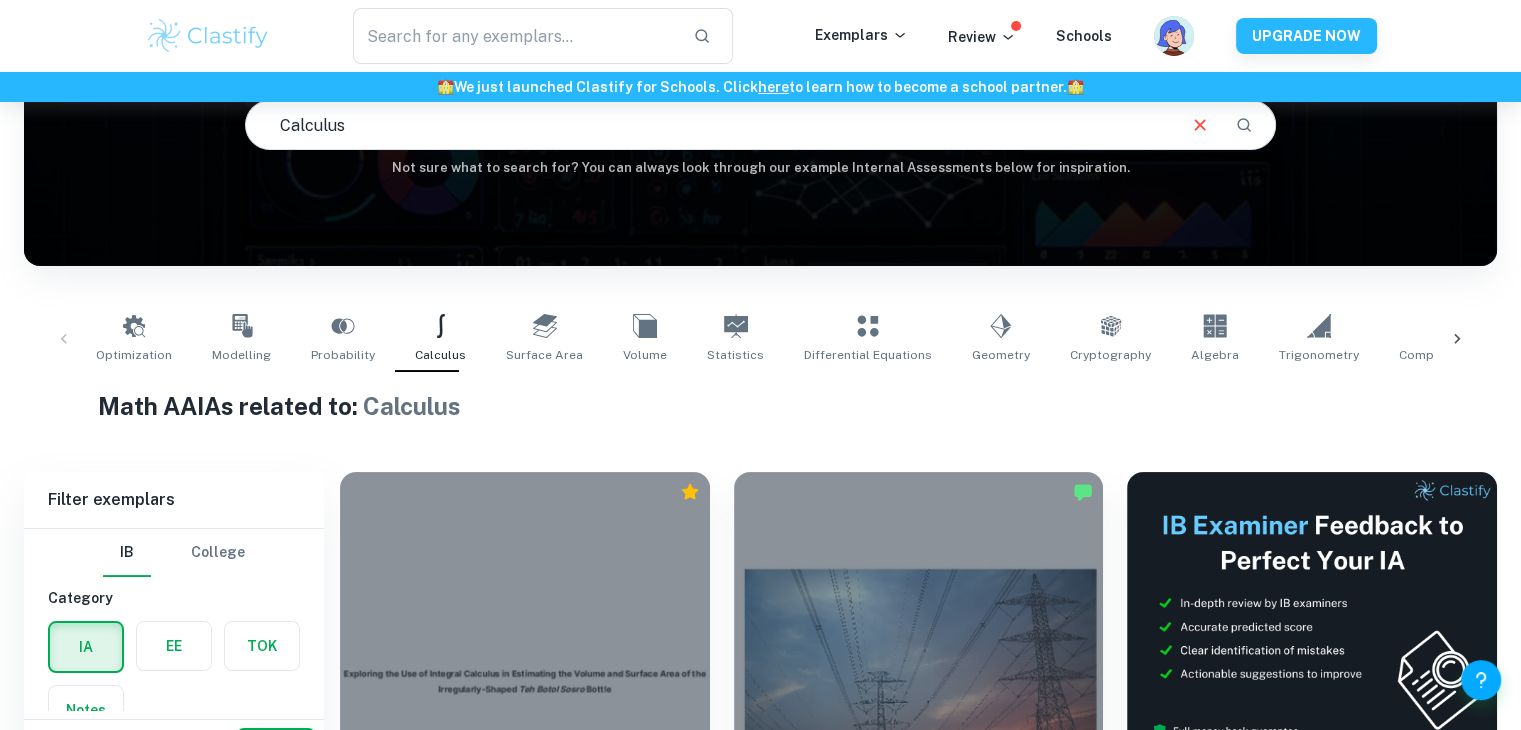 click on "Math AA  IAs related to:    Calculus" at bounding box center (761, 406) 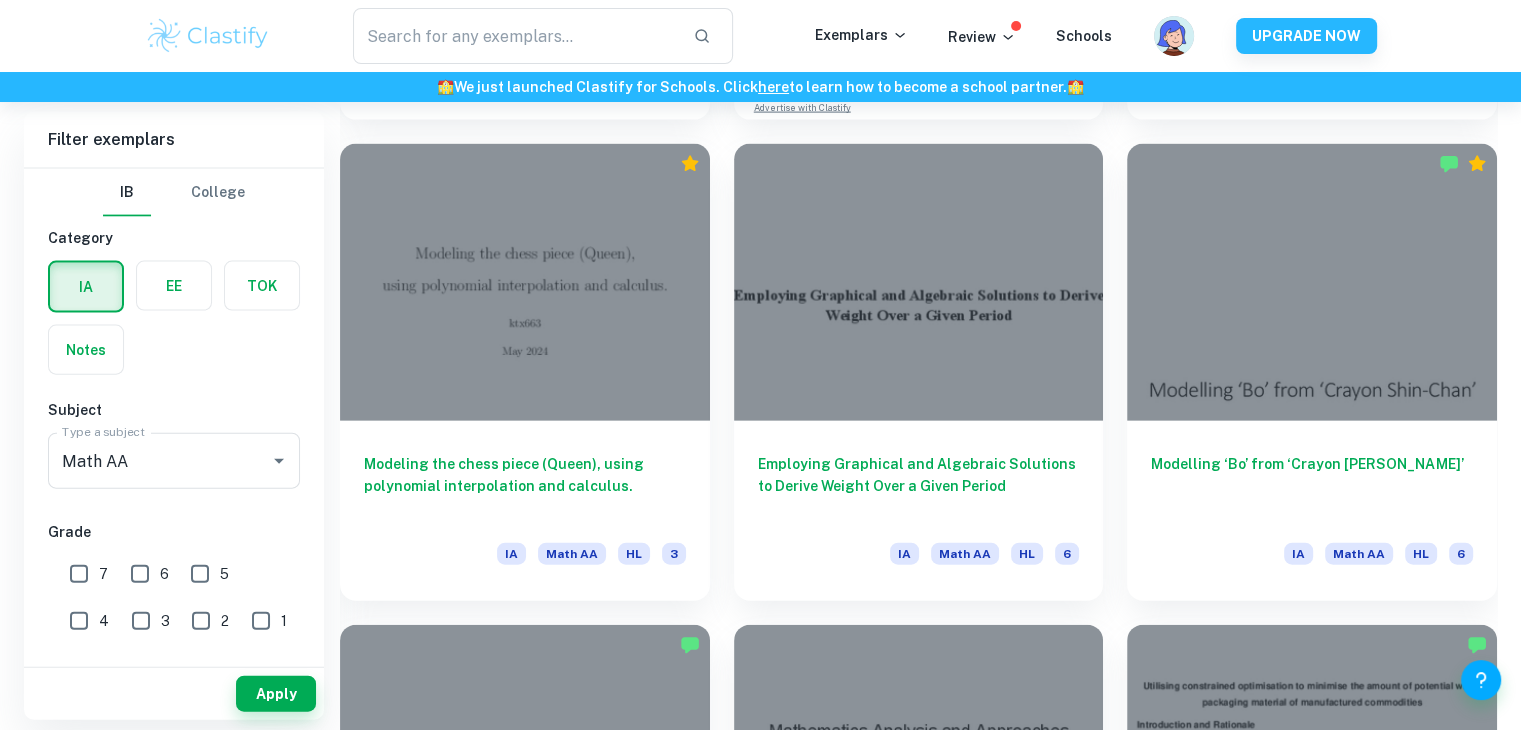 scroll, scrollTop: 4380, scrollLeft: 0, axis: vertical 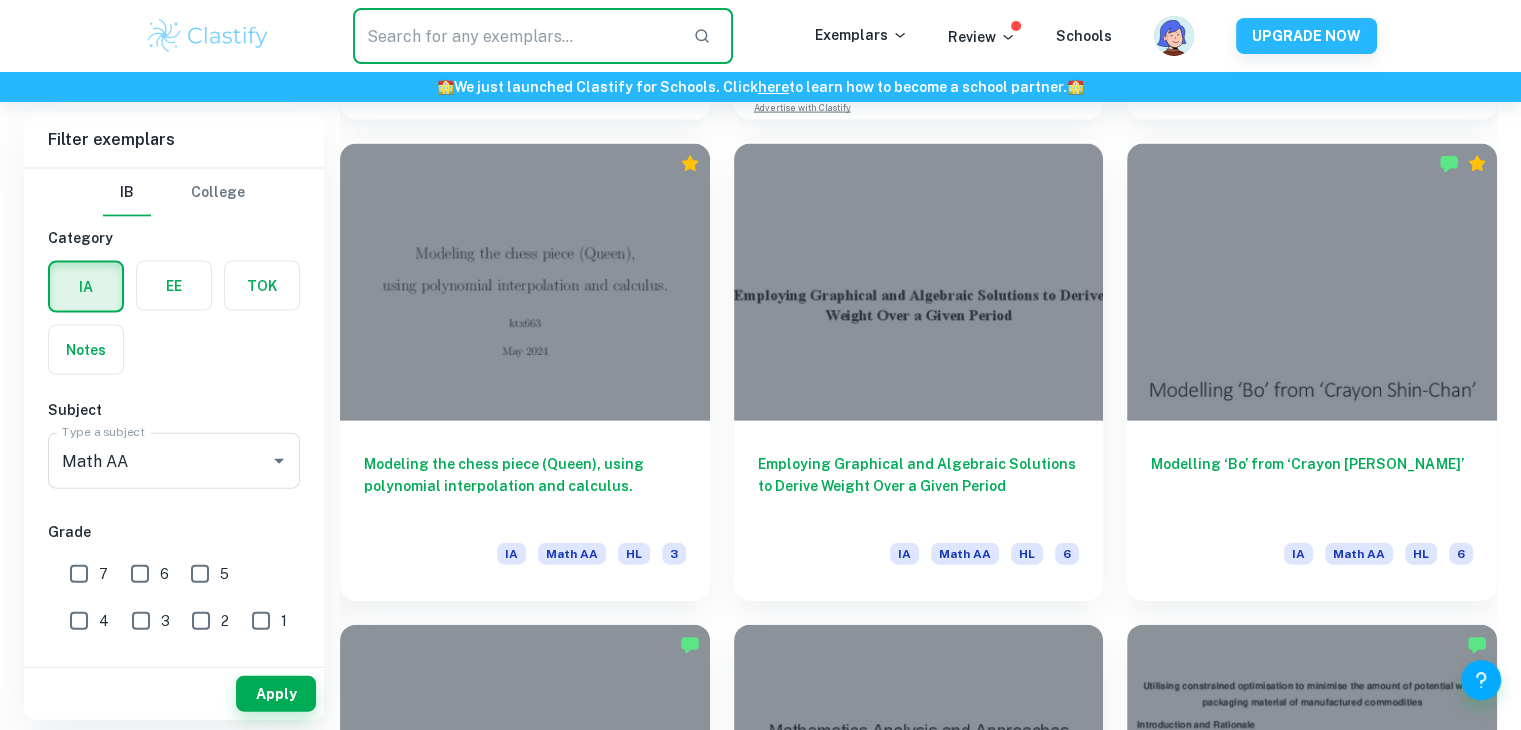click at bounding box center (515, 36) 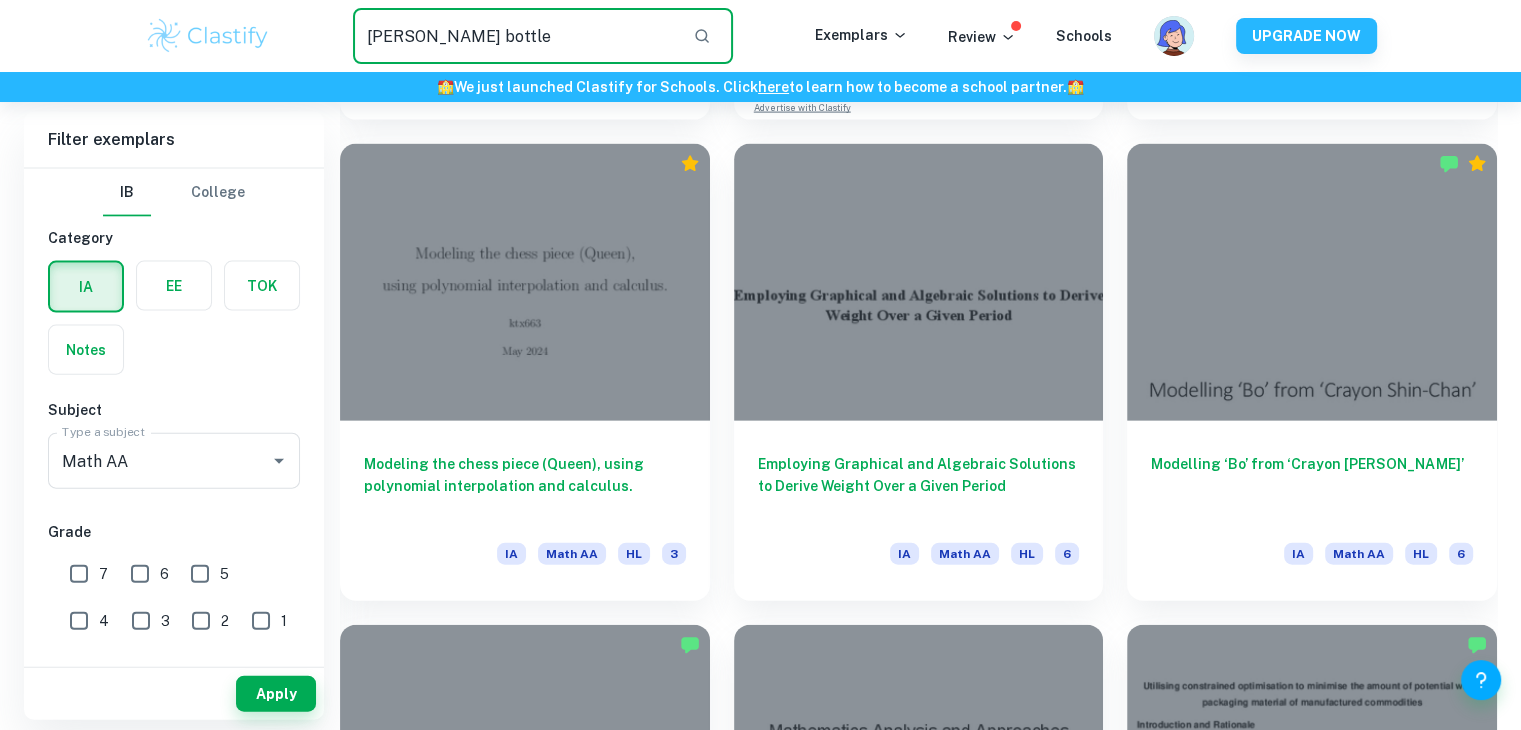 type on "[PERSON_NAME] bottle" 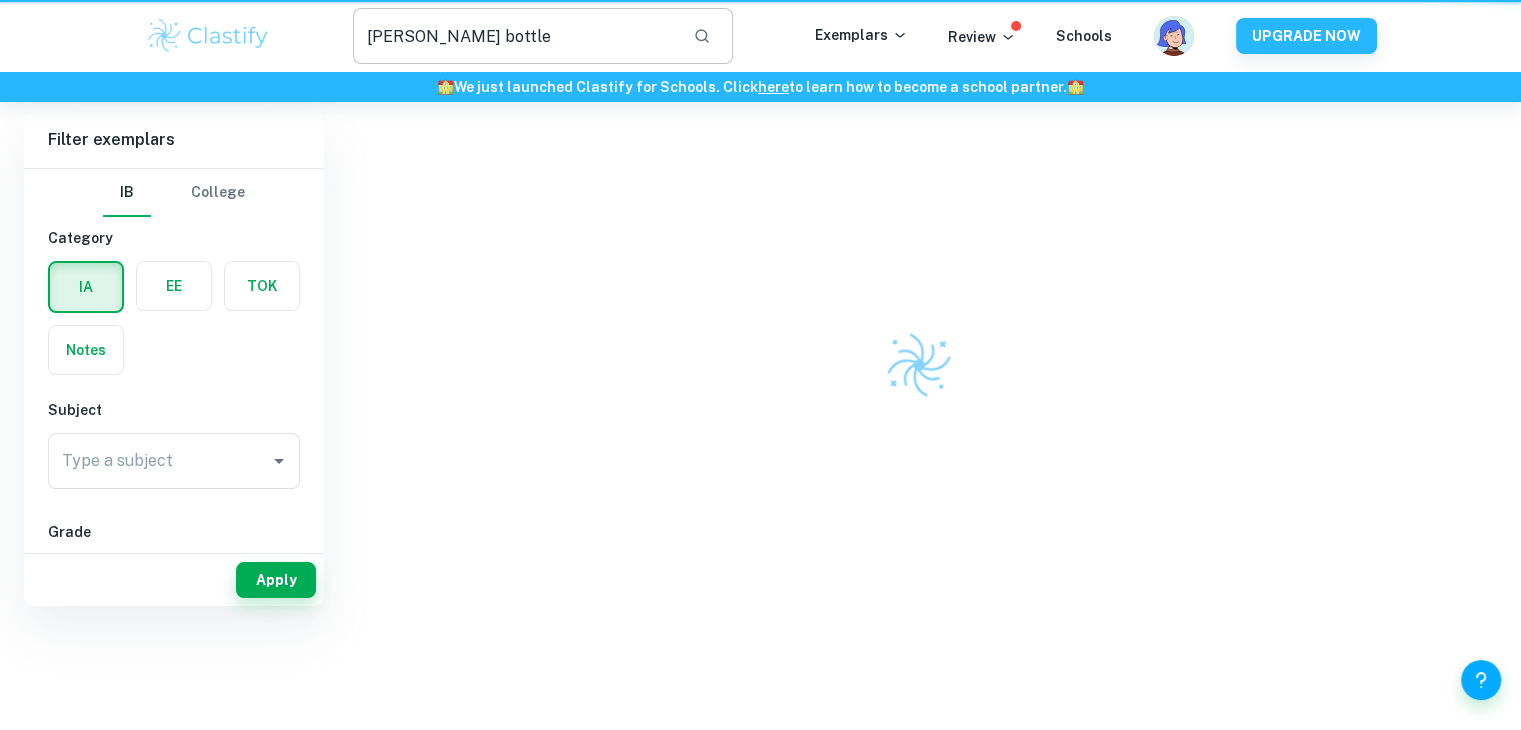 scroll, scrollTop: 0, scrollLeft: 0, axis: both 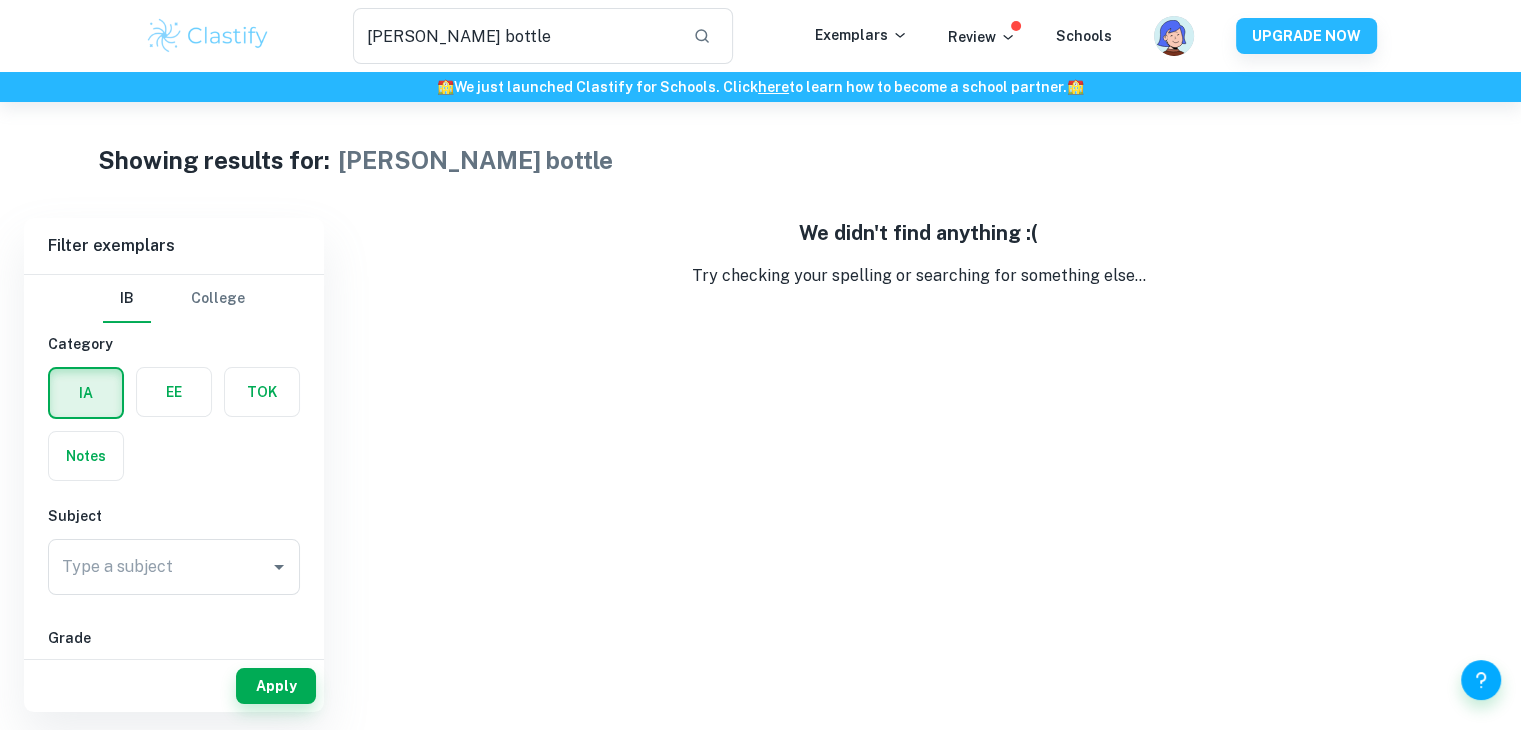 type 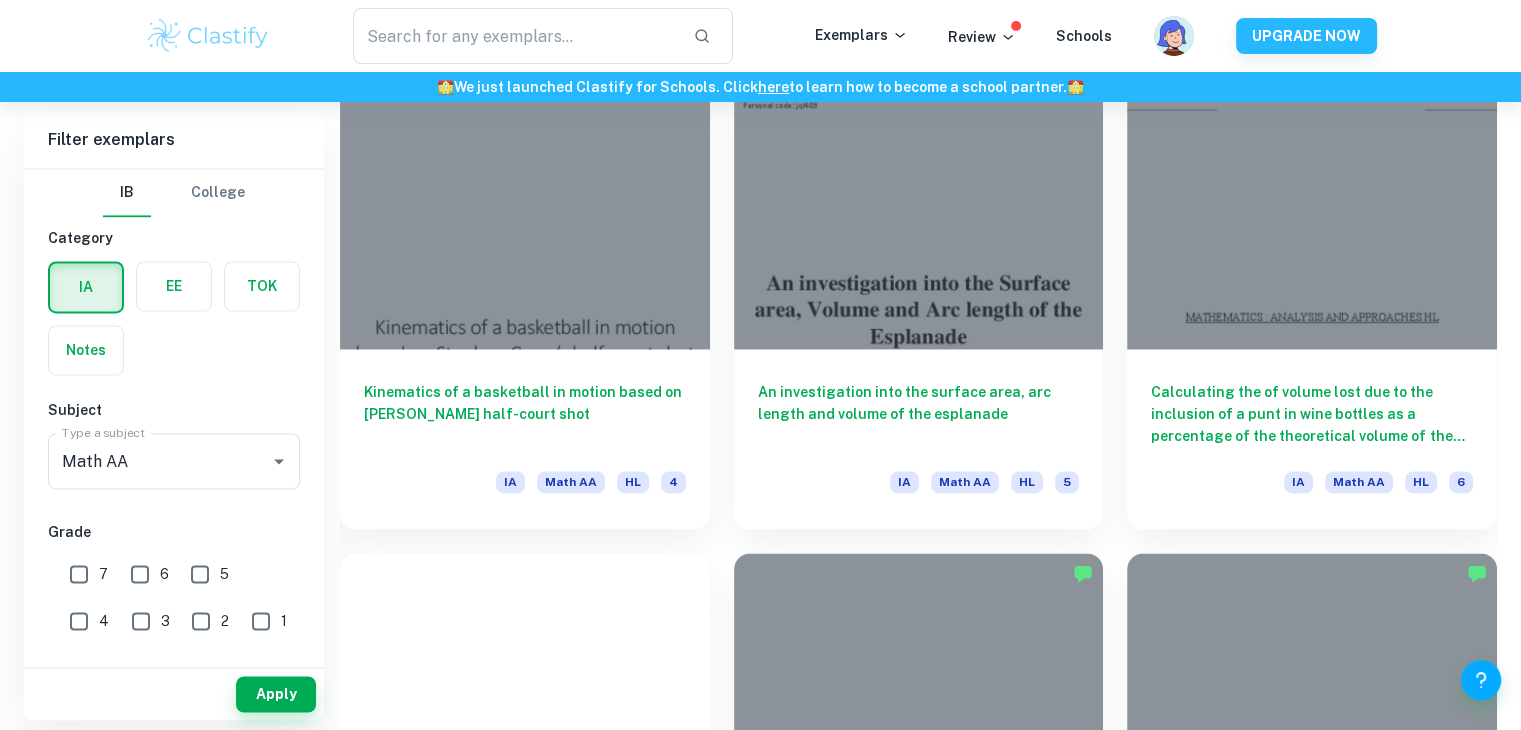 scroll, scrollTop: 3020, scrollLeft: 0, axis: vertical 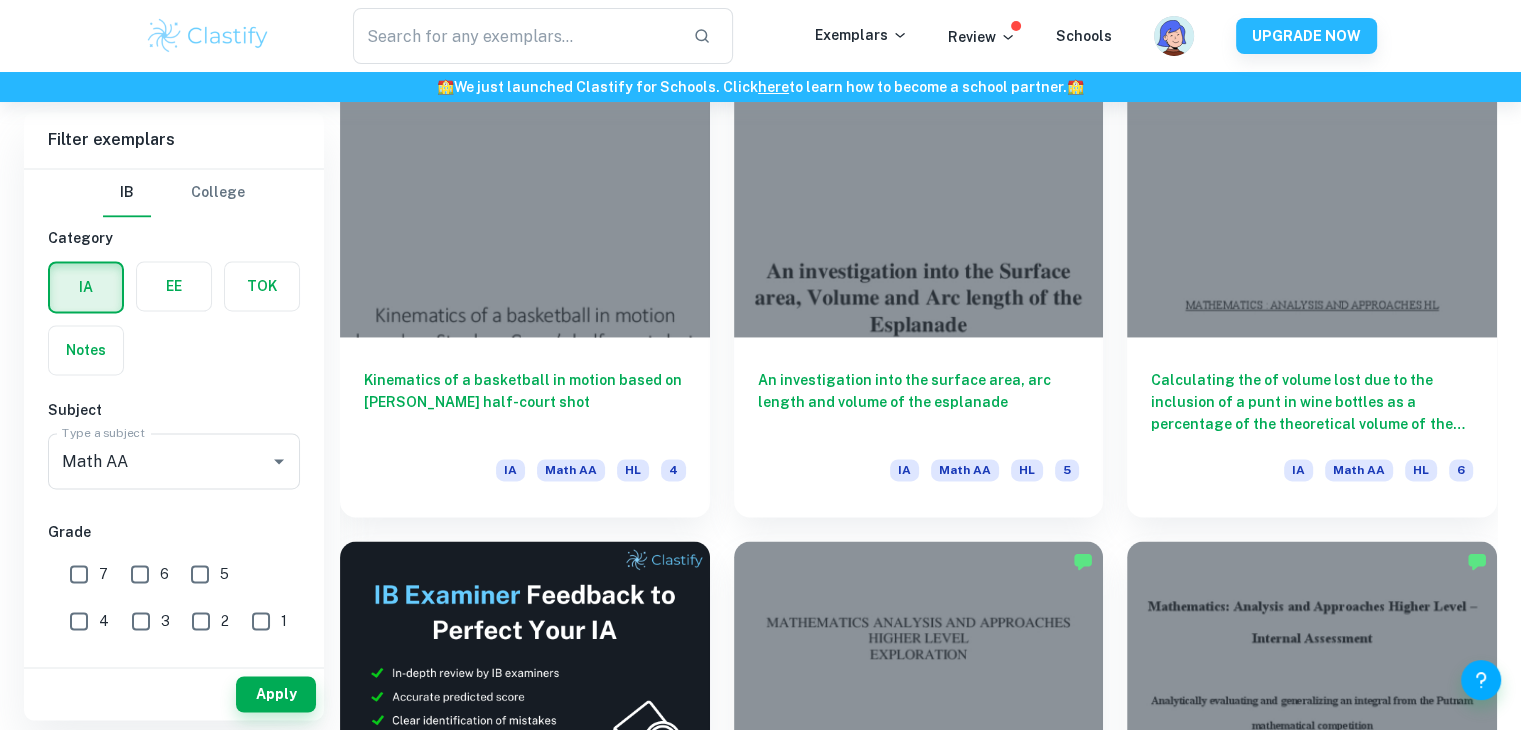 click at bounding box center (525, 679) 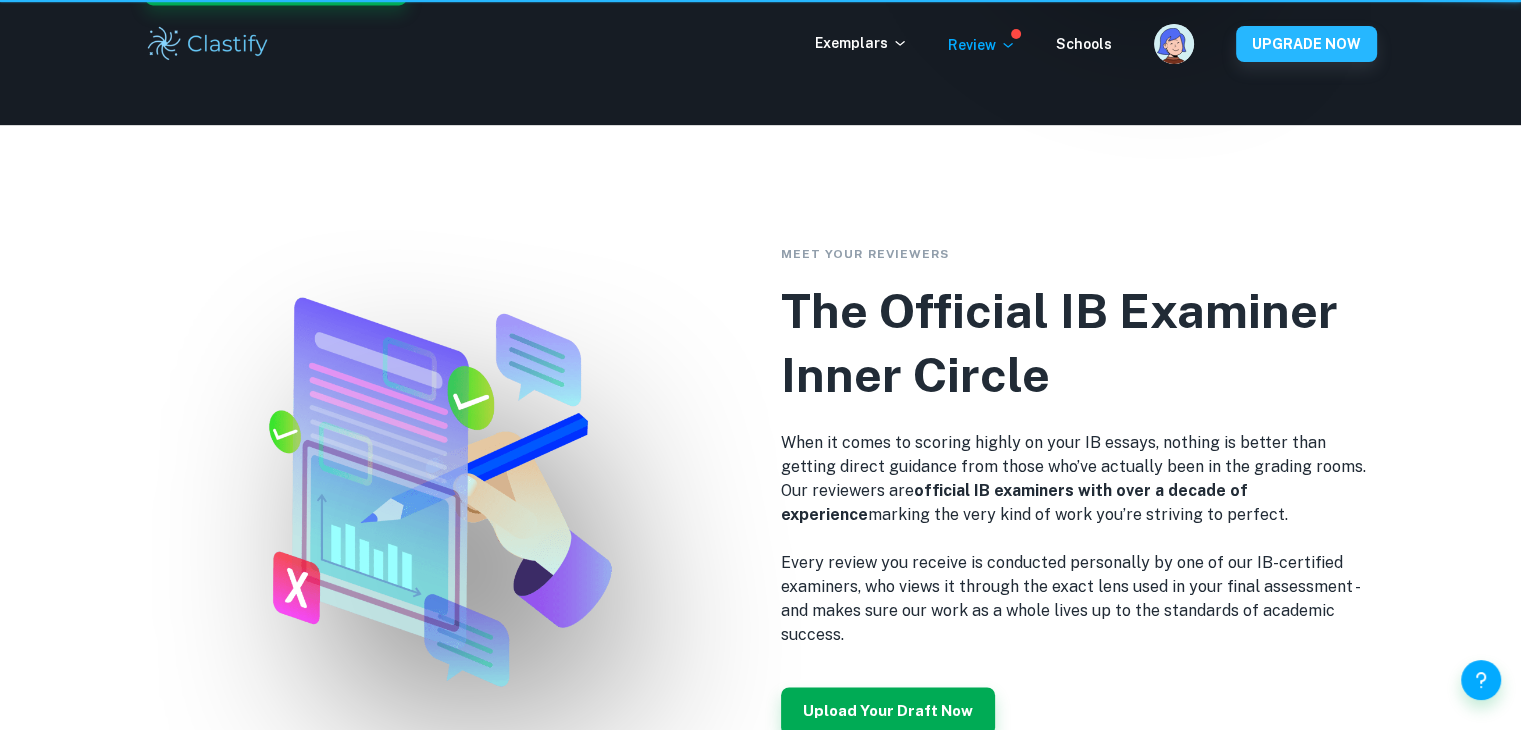 scroll, scrollTop: 0, scrollLeft: 0, axis: both 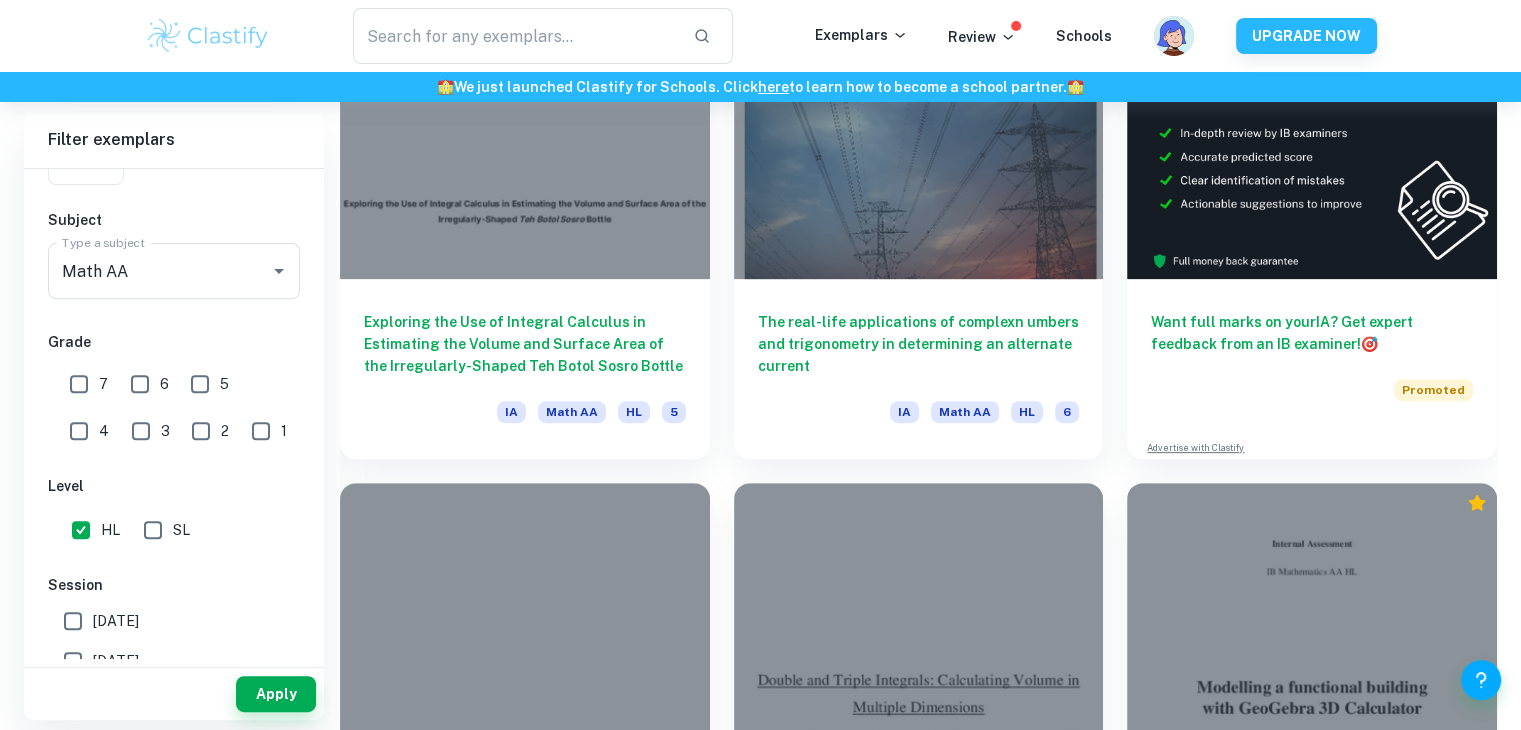 click on "7" at bounding box center [79, 384] 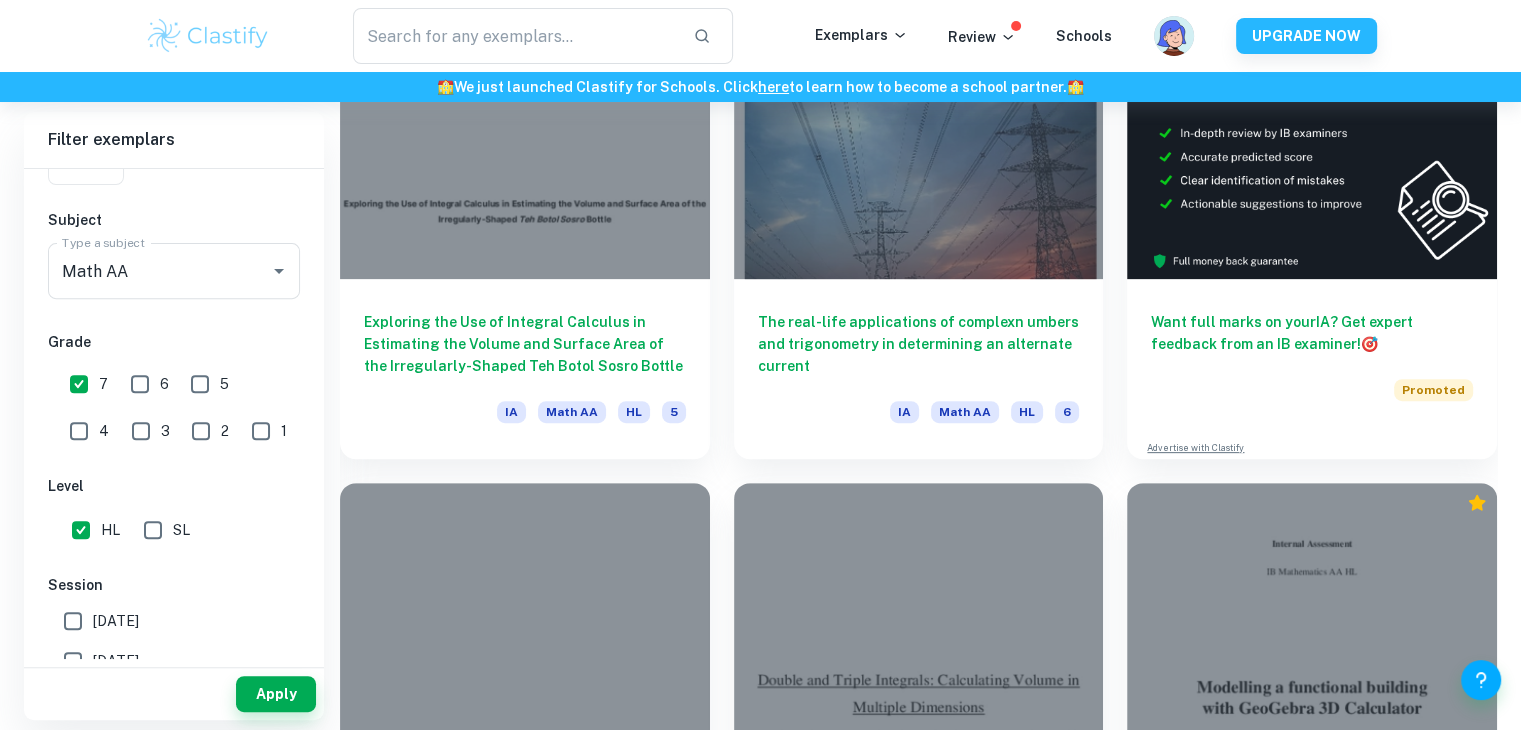 click on "6" at bounding box center [140, 384] 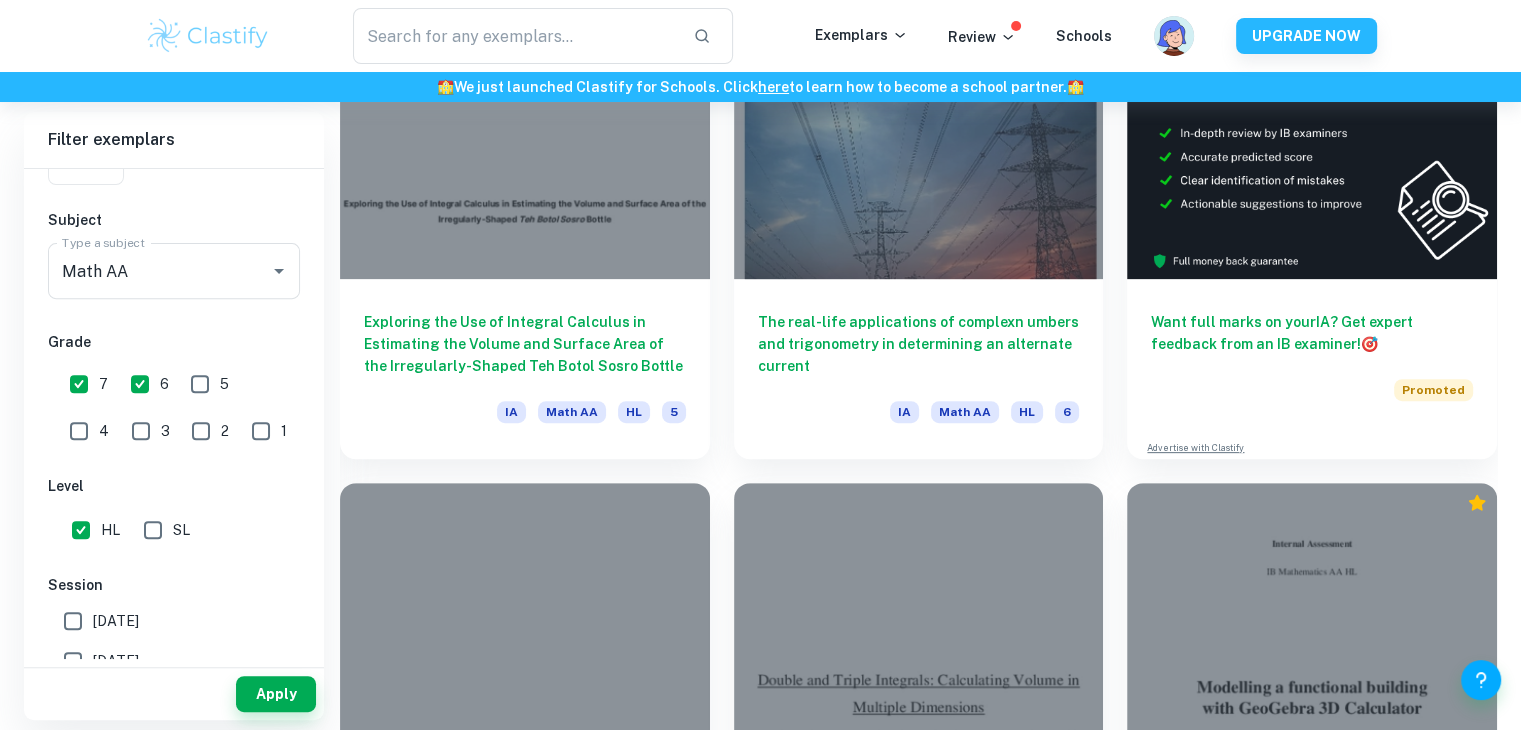 click on "5" at bounding box center [200, 384] 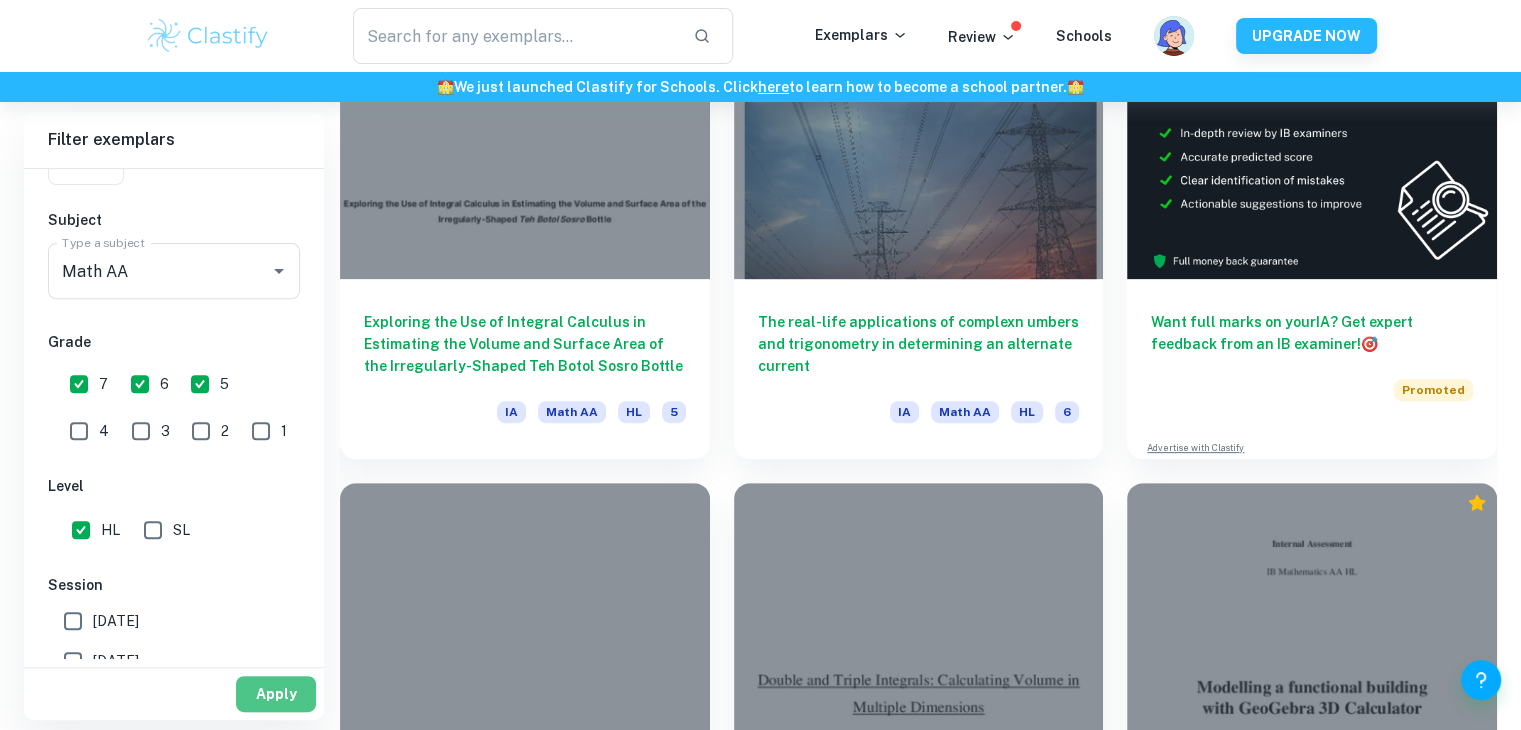 click on "Apply" at bounding box center [276, 694] 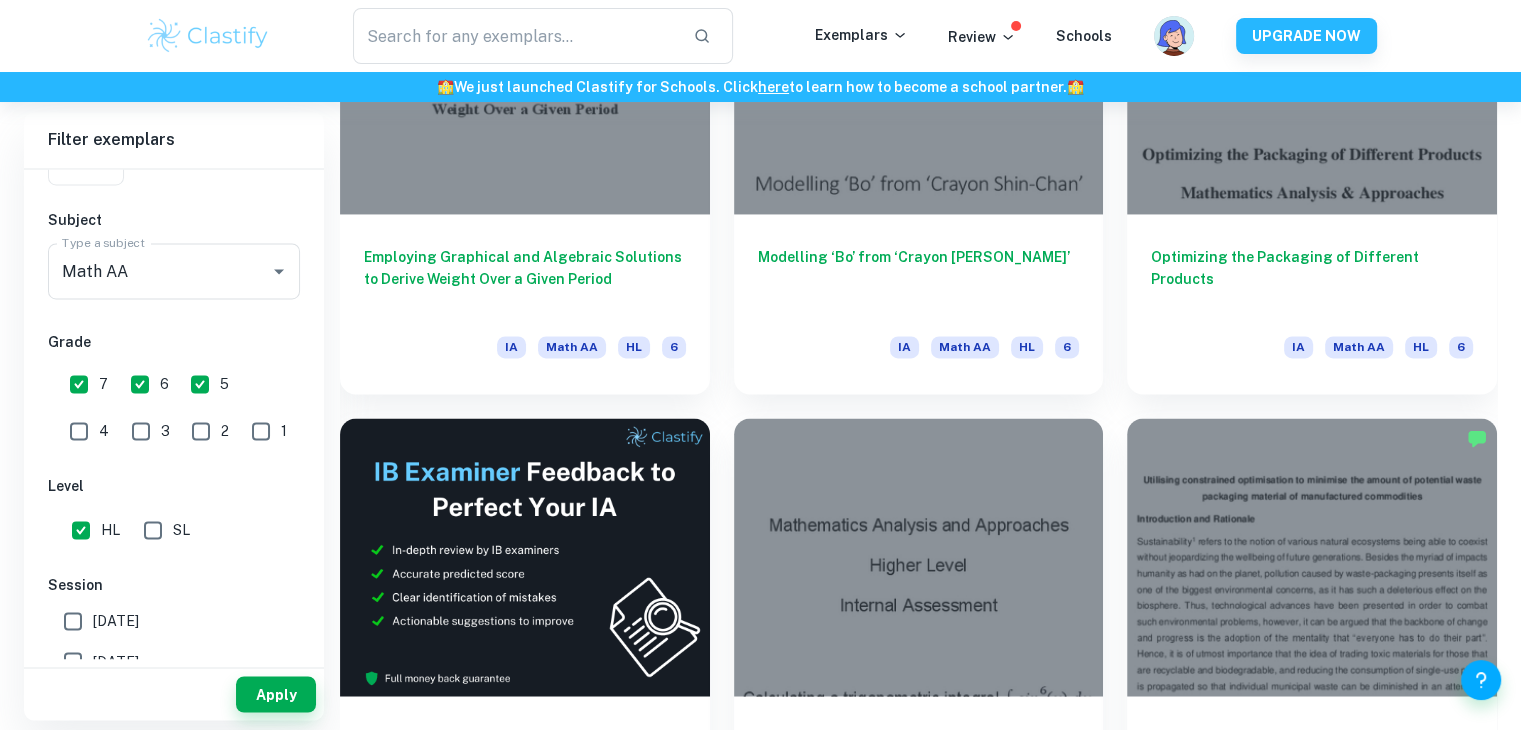 scroll, scrollTop: 3144, scrollLeft: 0, axis: vertical 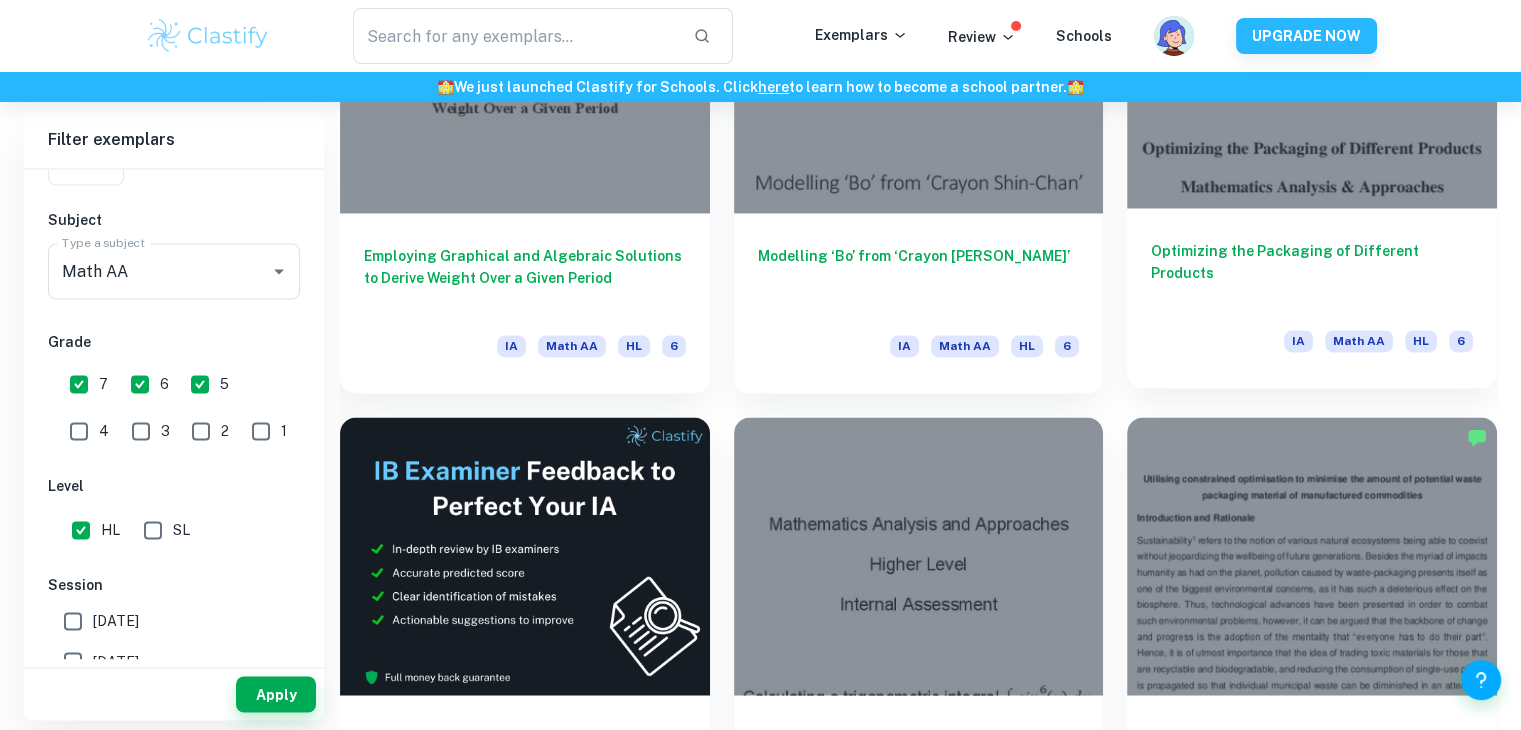 click at bounding box center (1312, 69) 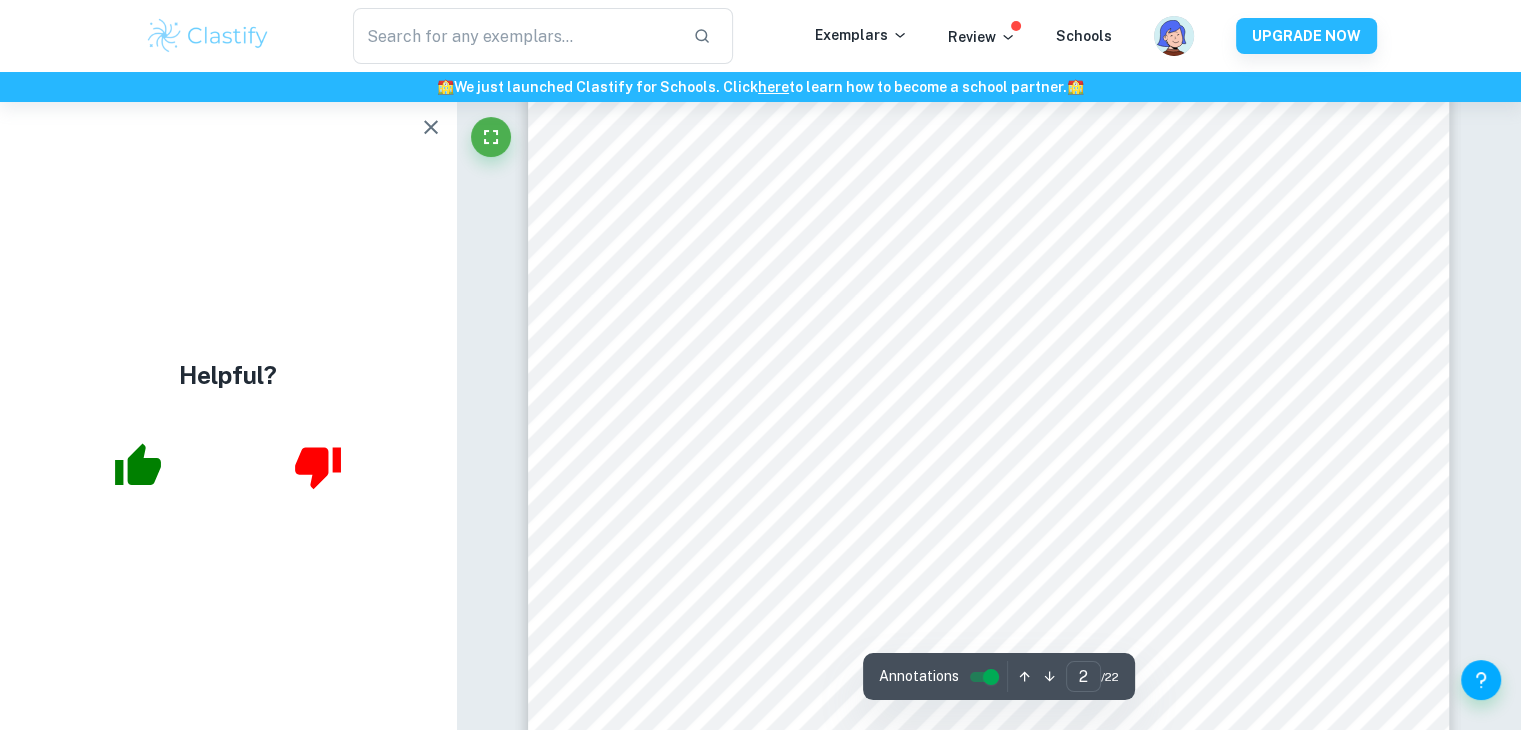 scroll, scrollTop: 1920, scrollLeft: 0, axis: vertical 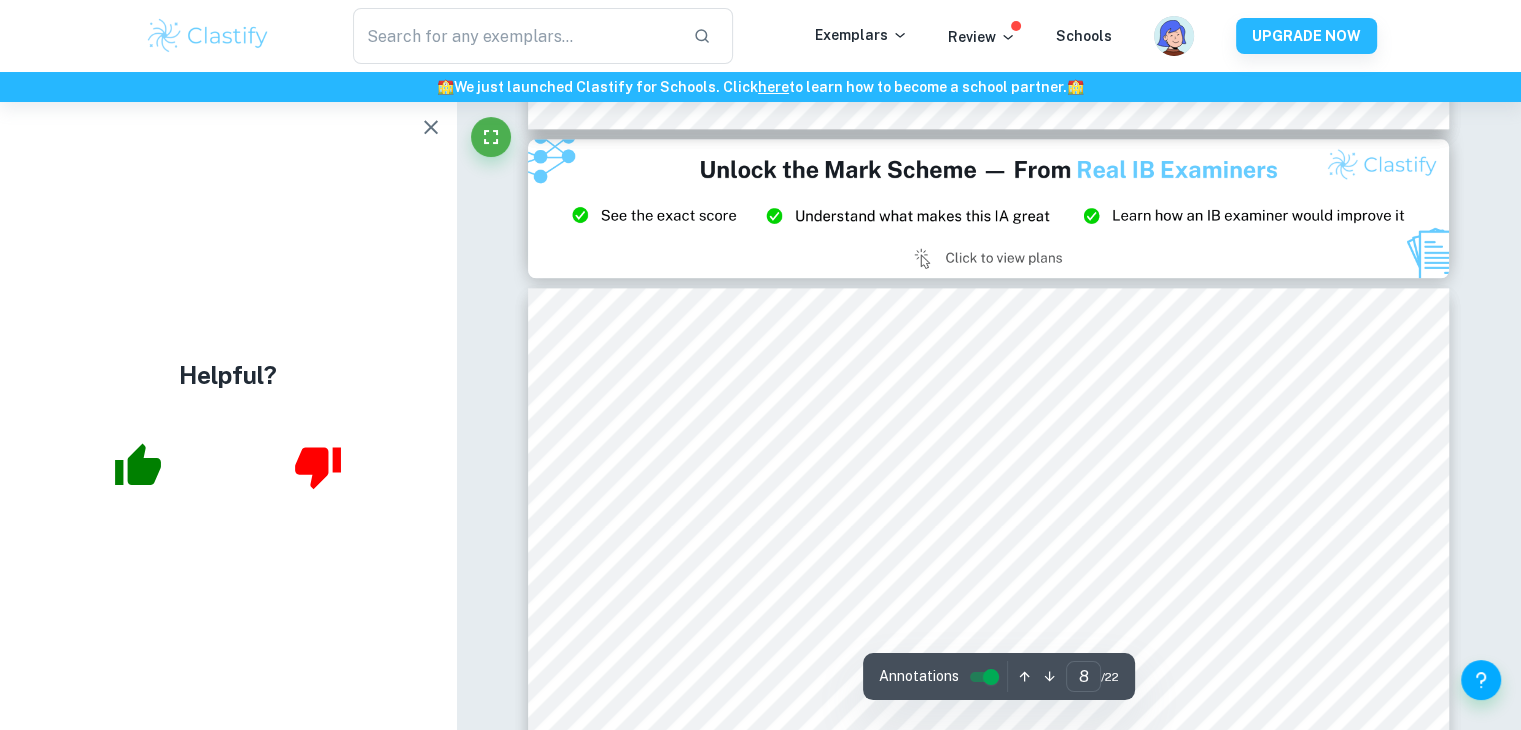 type on "9" 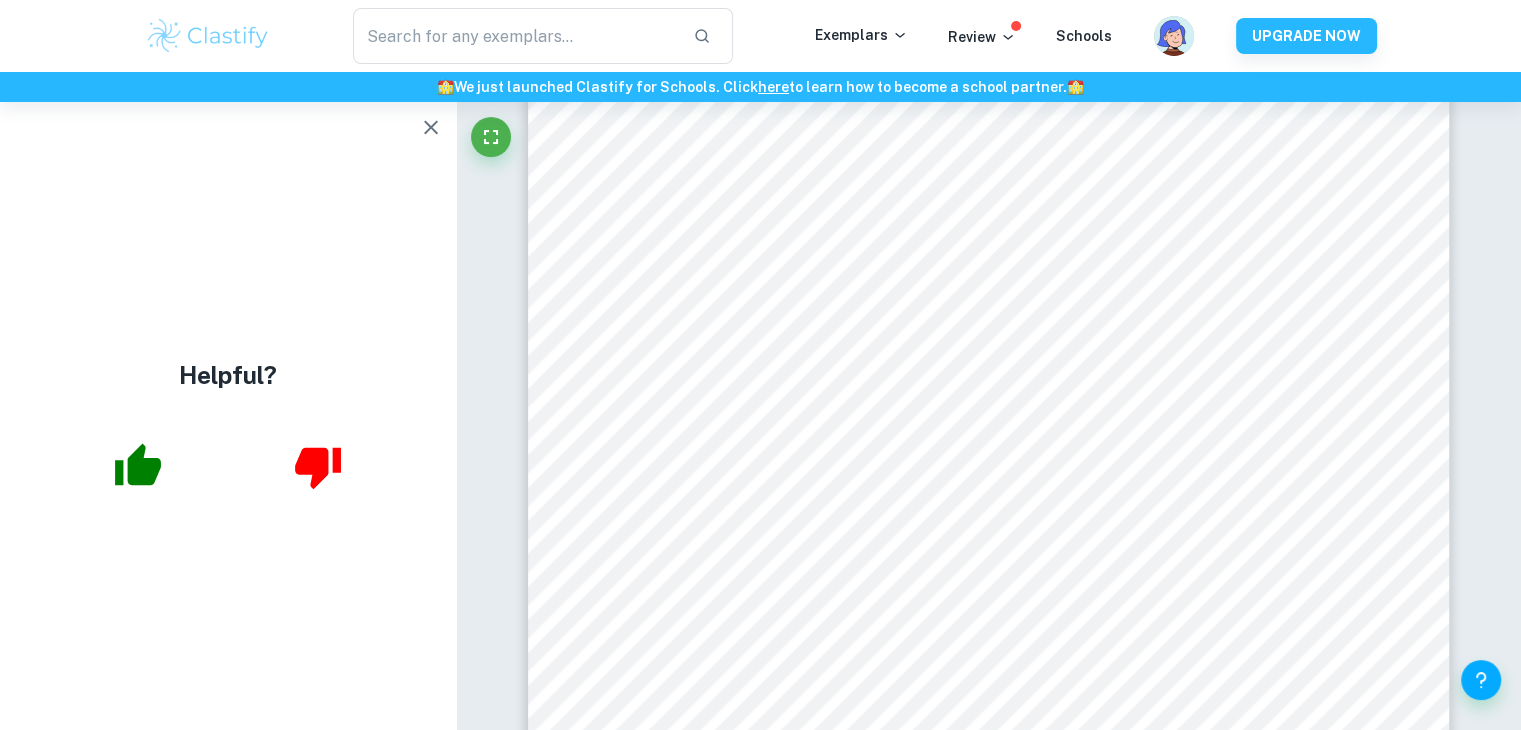 scroll, scrollTop: 10423, scrollLeft: 0, axis: vertical 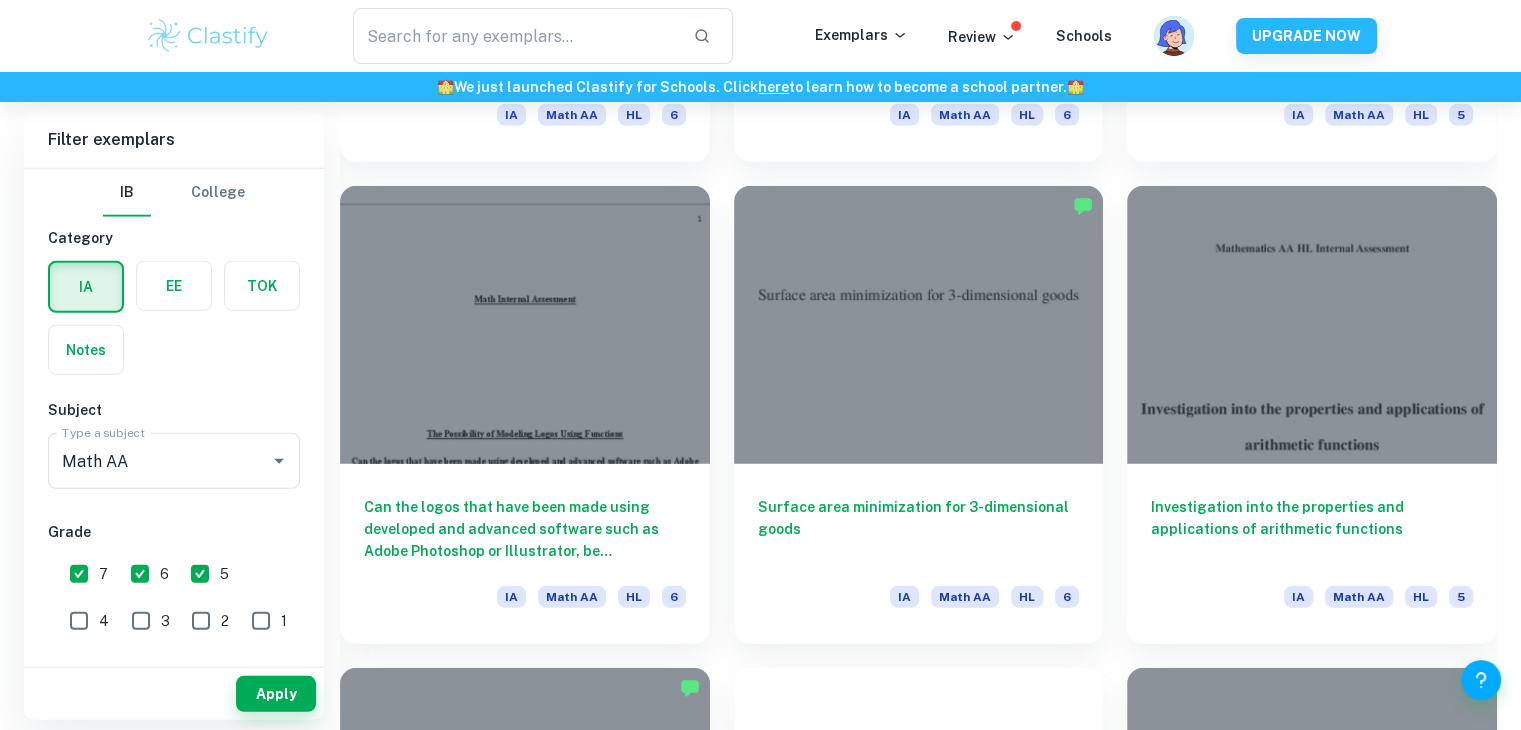 click on "Surface area minimization for 3-dimensional goods IA Math AA HL 6" at bounding box center (907, 402) 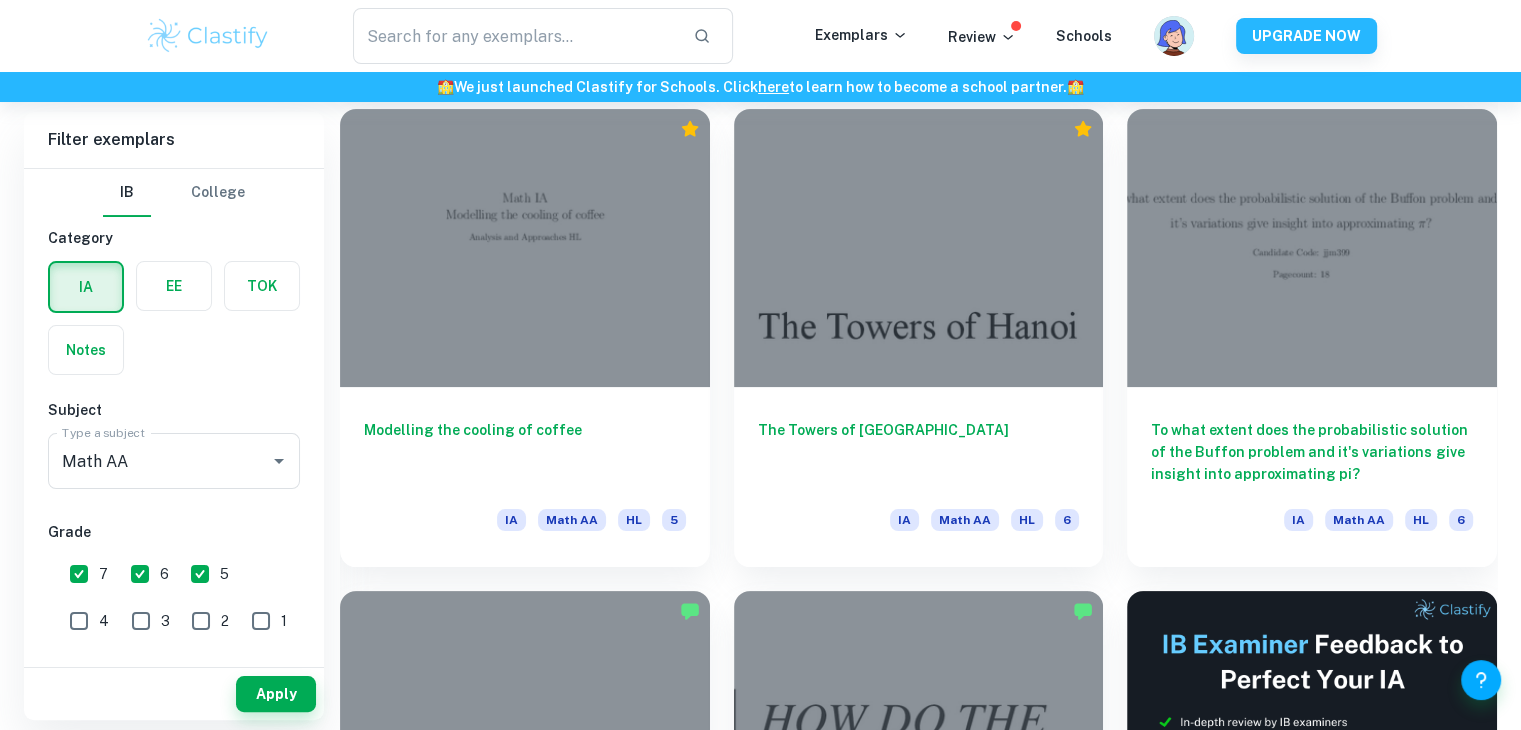 scroll, scrollTop: 15484, scrollLeft: 0, axis: vertical 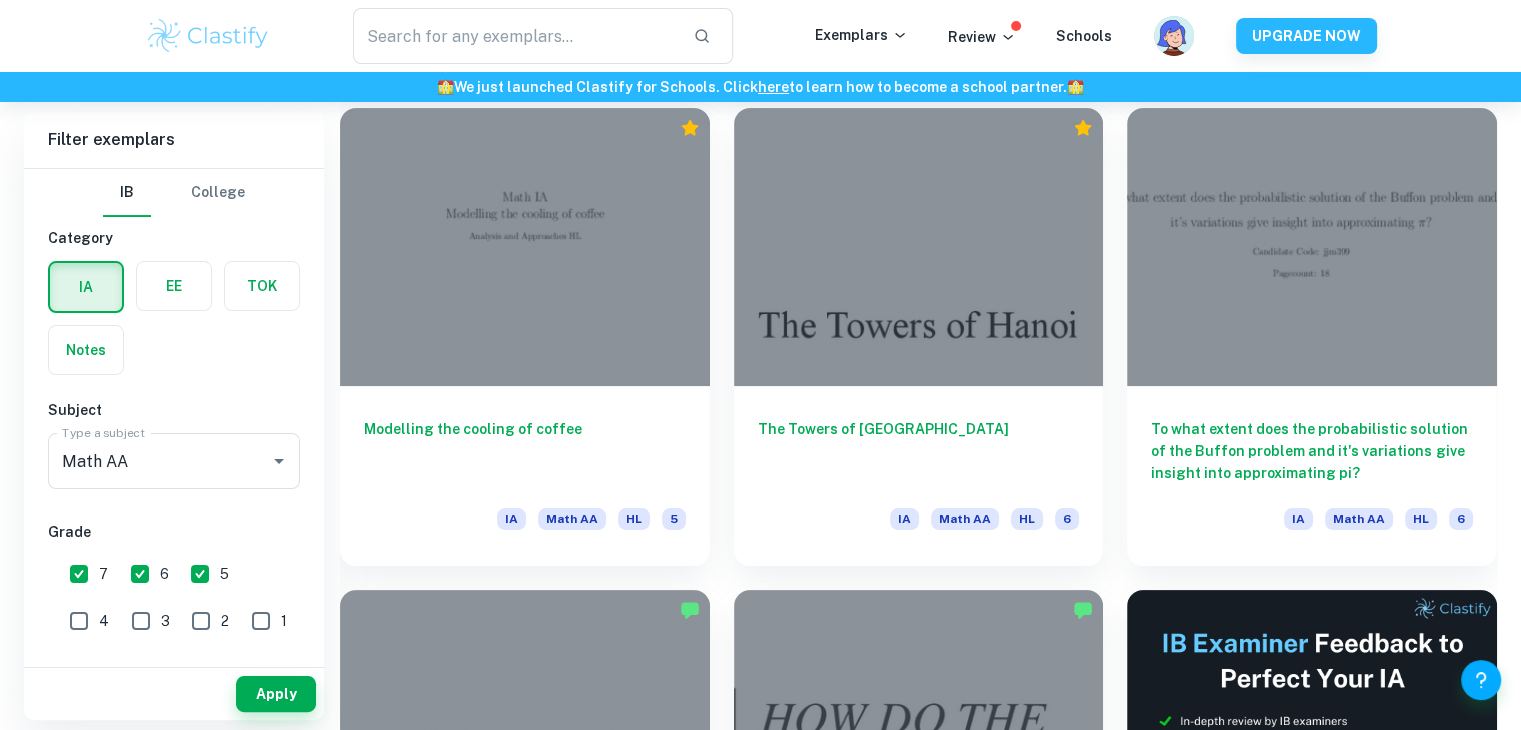 click on "The Towers of [GEOGRAPHIC_DATA]  [GEOGRAPHIC_DATA] Math AA HL 6" at bounding box center (907, 324) 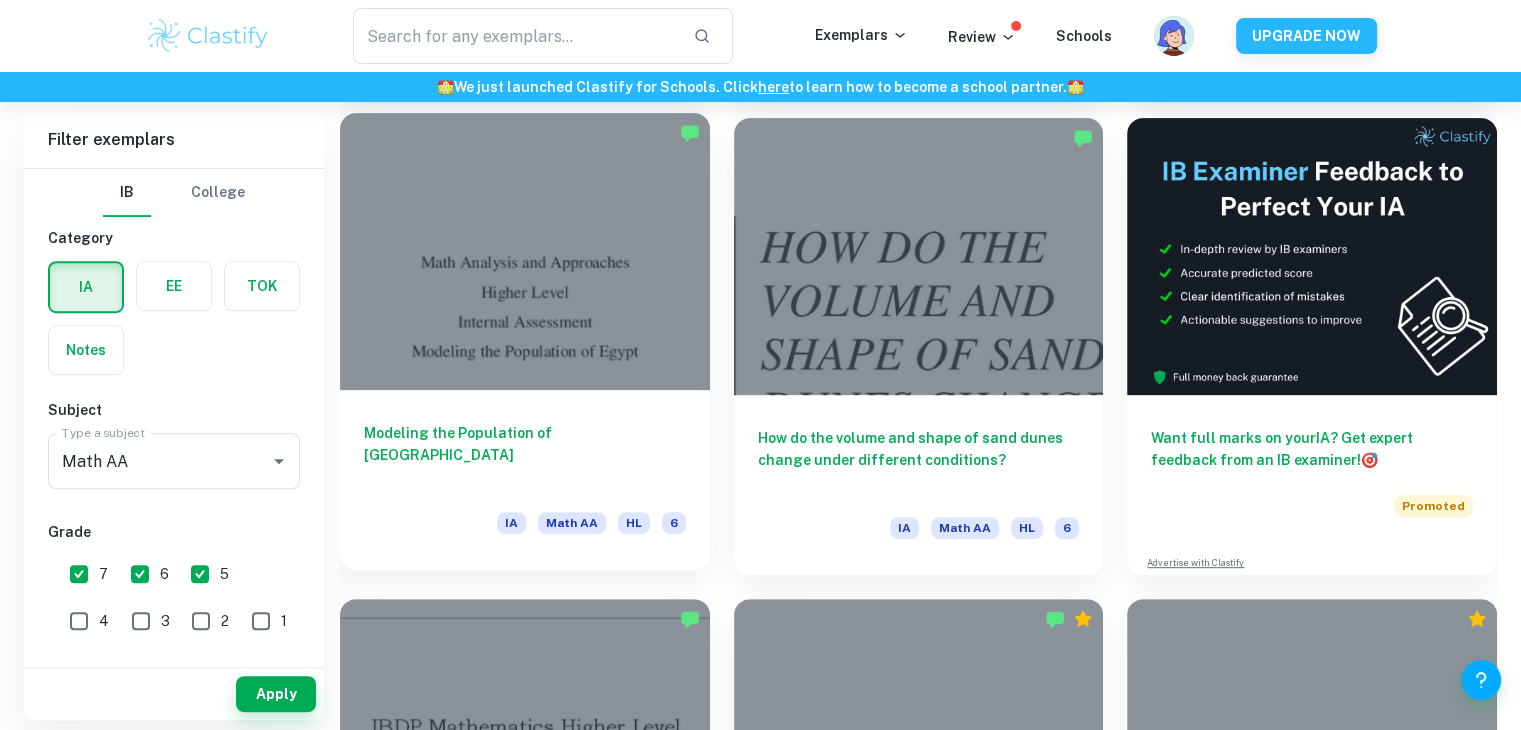 scroll, scrollTop: 15948, scrollLeft: 0, axis: vertical 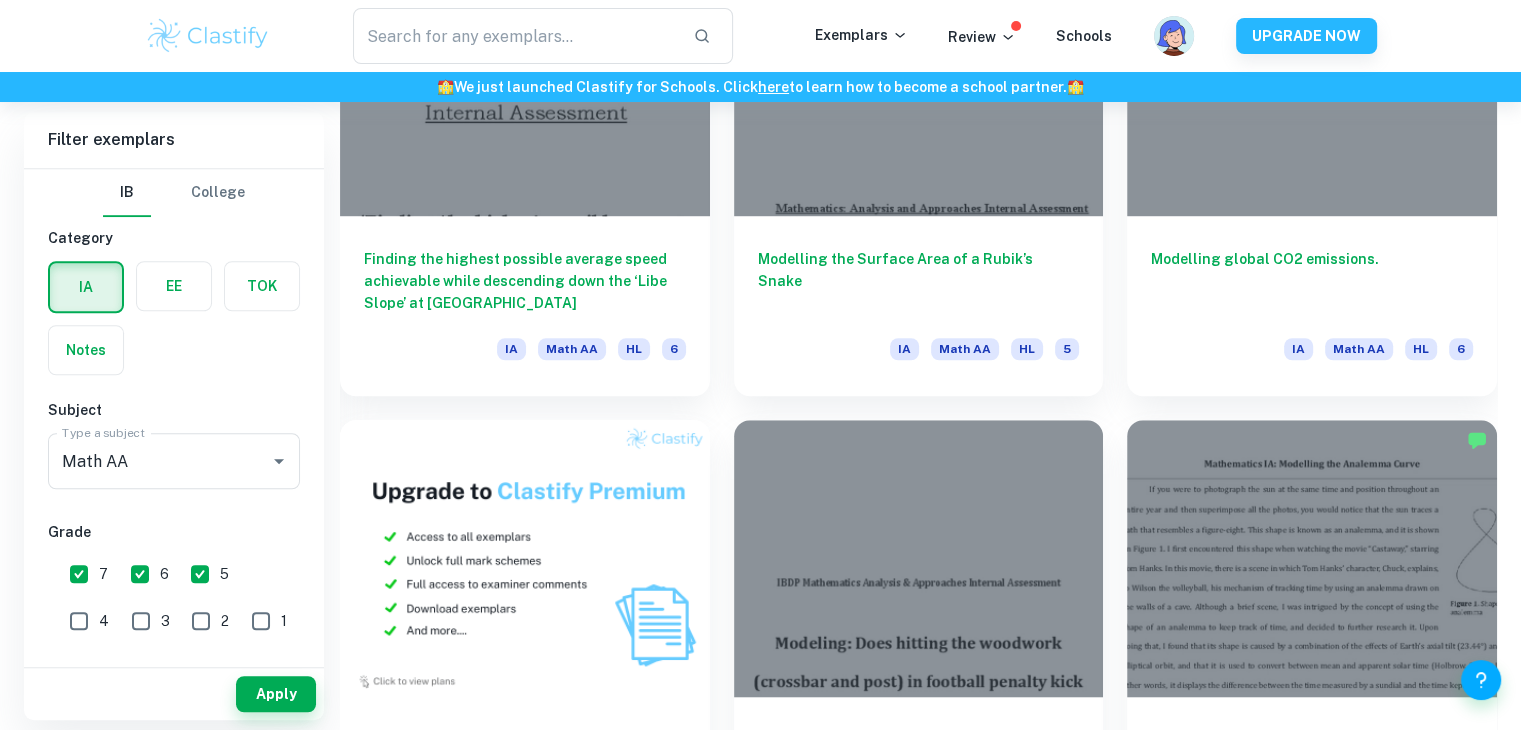 click on "6" at bounding box center [140, 574] 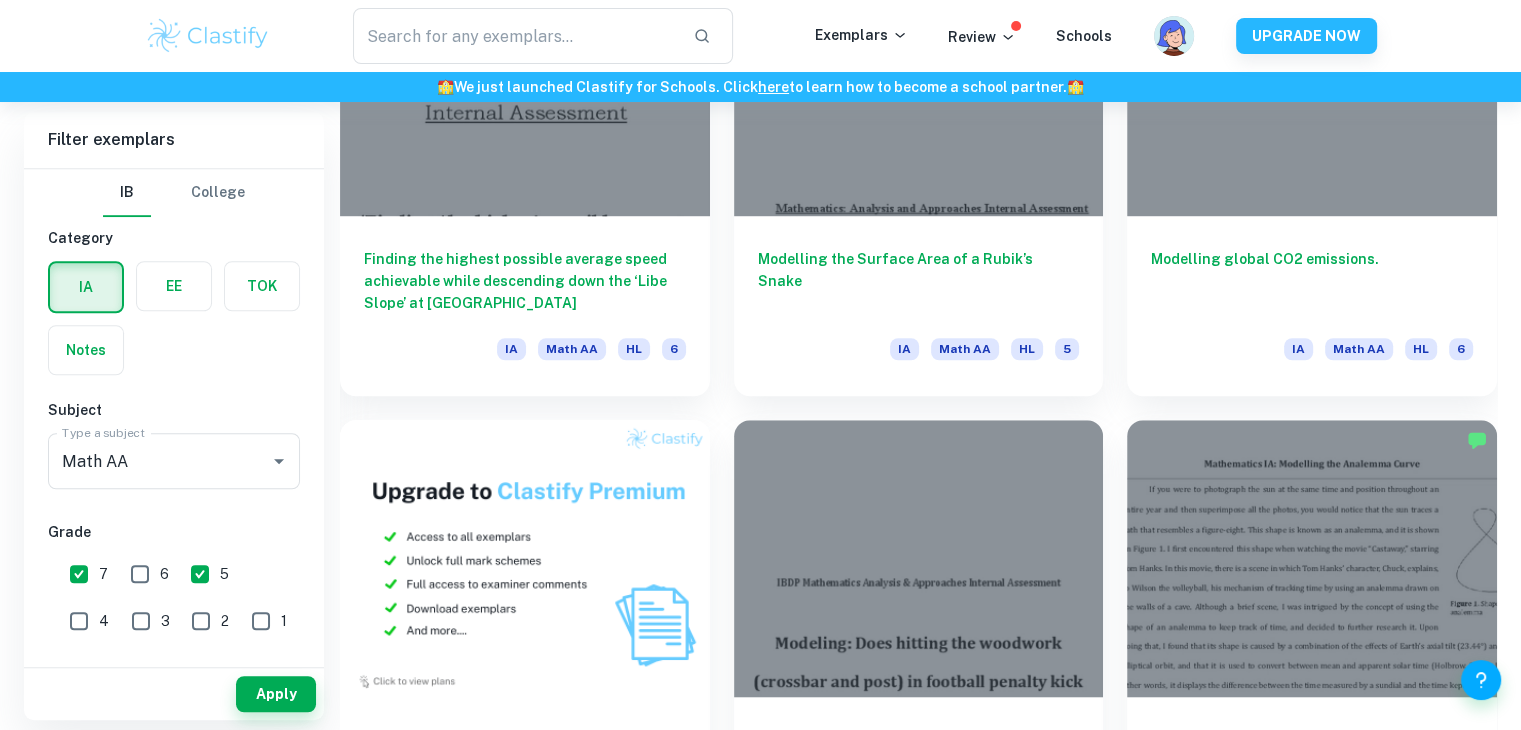 click on "5" at bounding box center (200, 574) 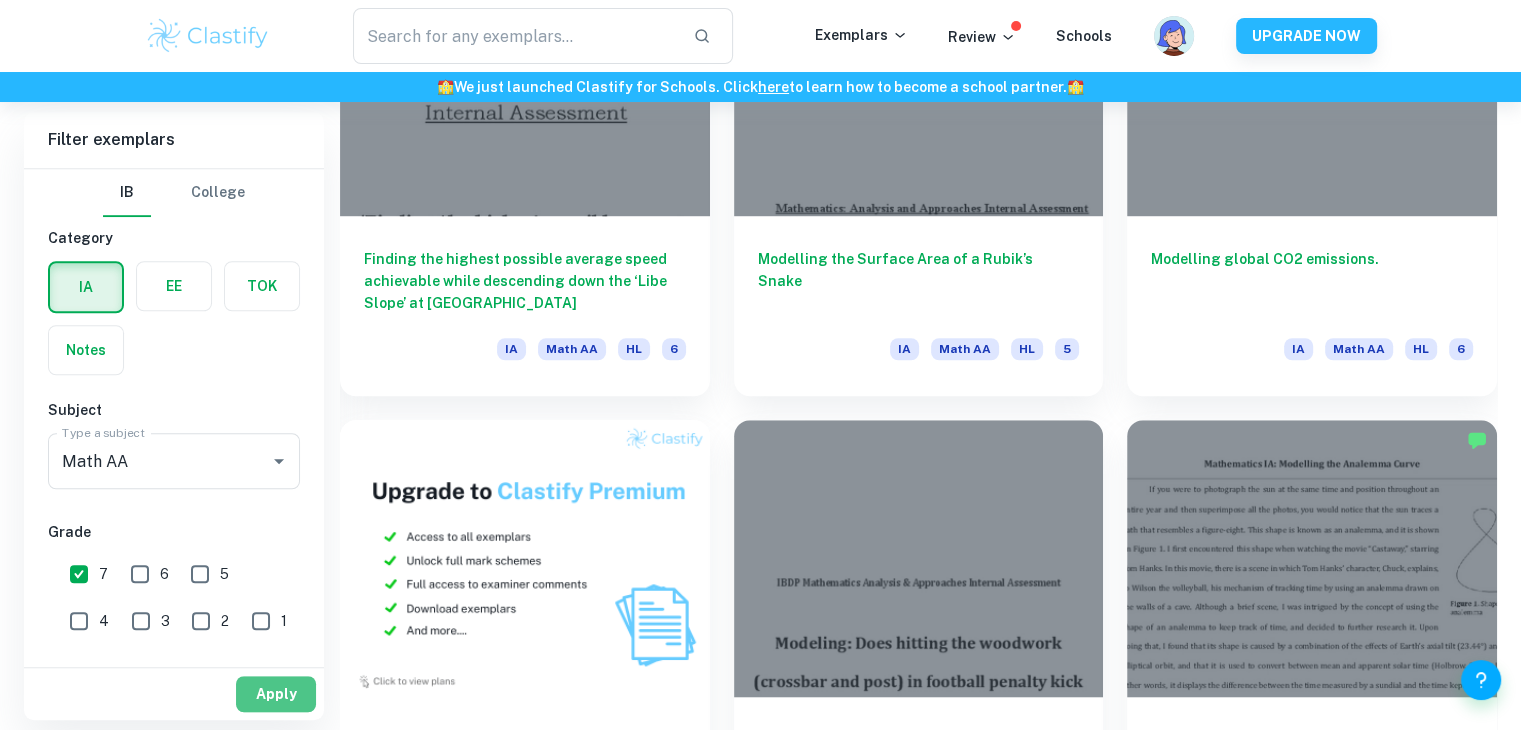click on "Apply" at bounding box center [276, 694] 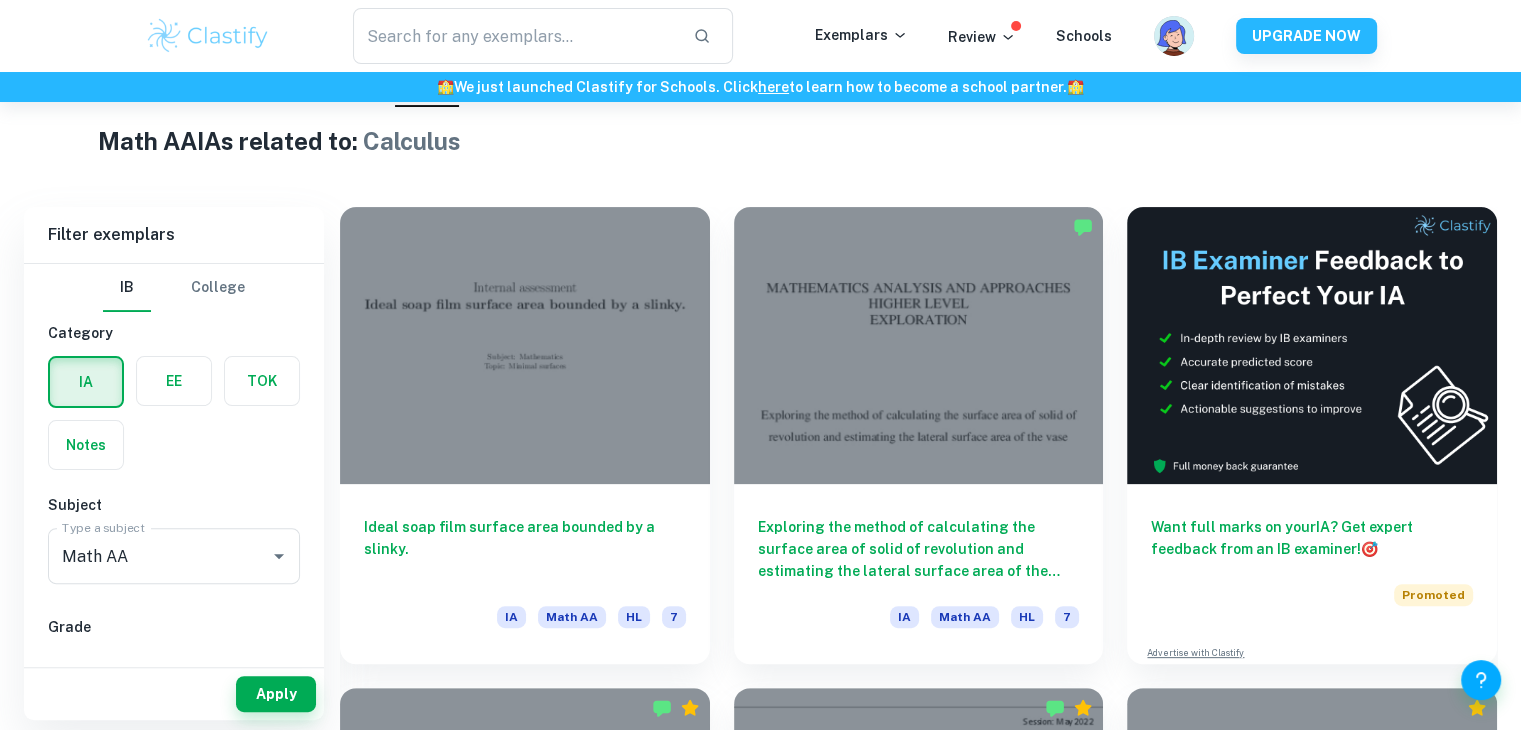 scroll, scrollTop: 471, scrollLeft: 0, axis: vertical 